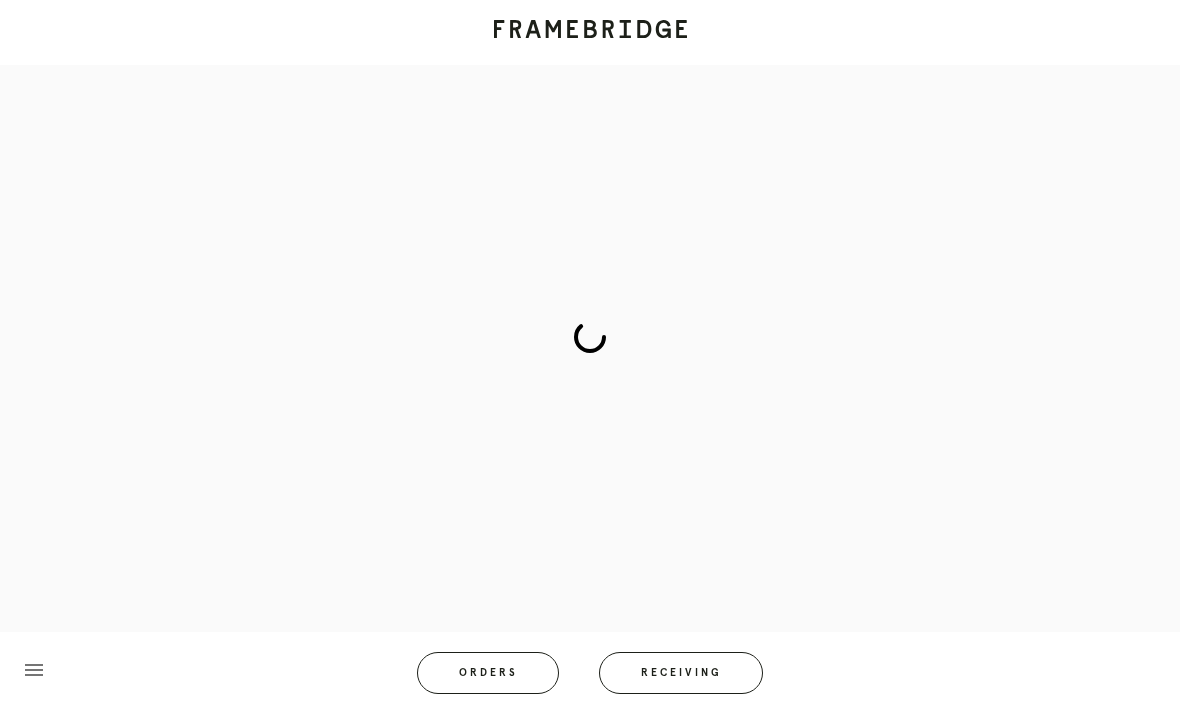 scroll, scrollTop: 82, scrollLeft: 0, axis: vertical 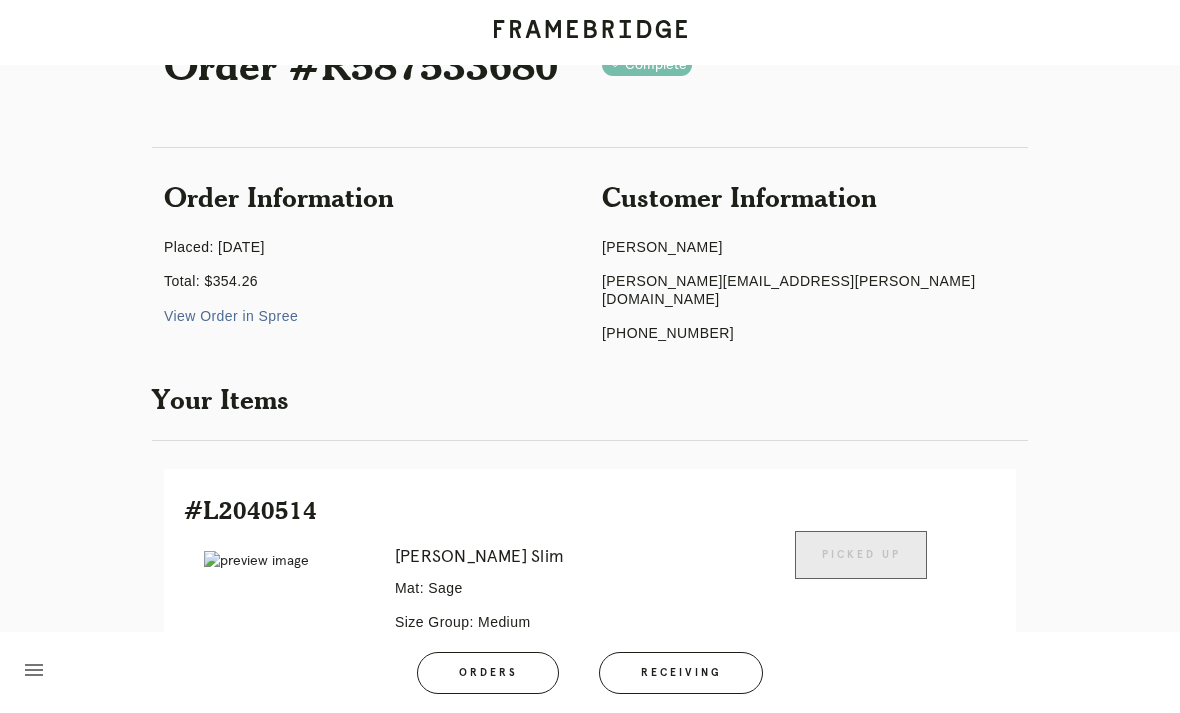 click on "Receiving" at bounding box center [681, 673] 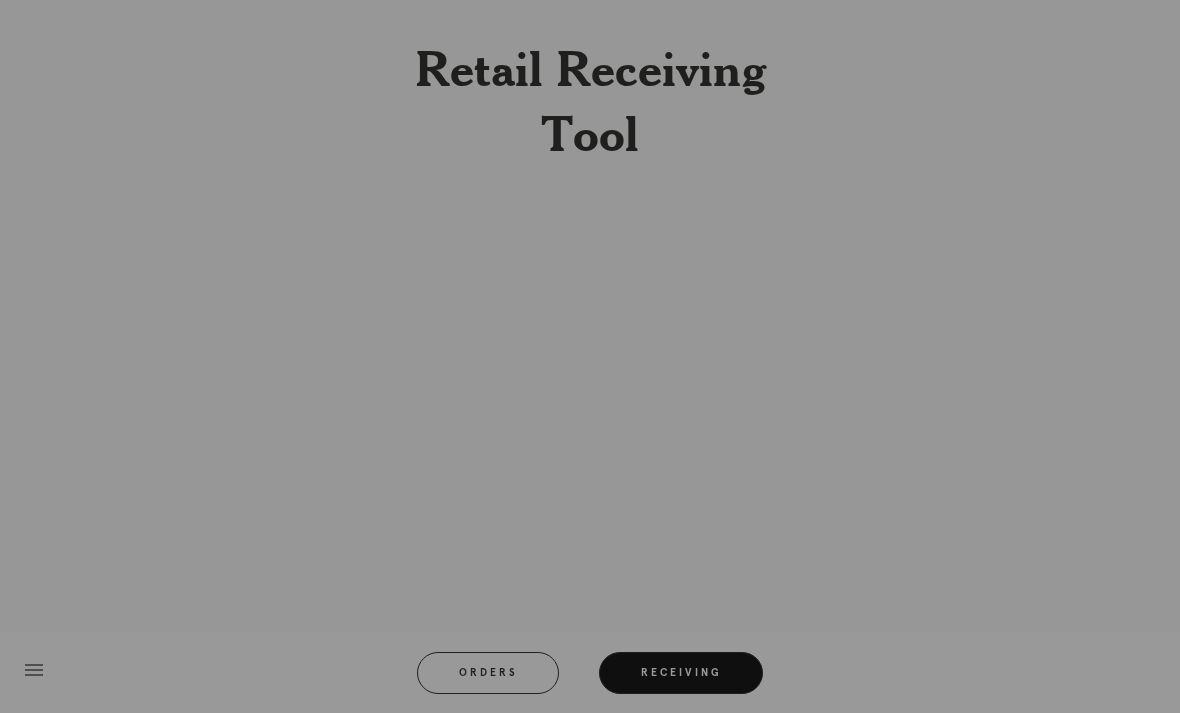 scroll, scrollTop: 64, scrollLeft: 0, axis: vertical 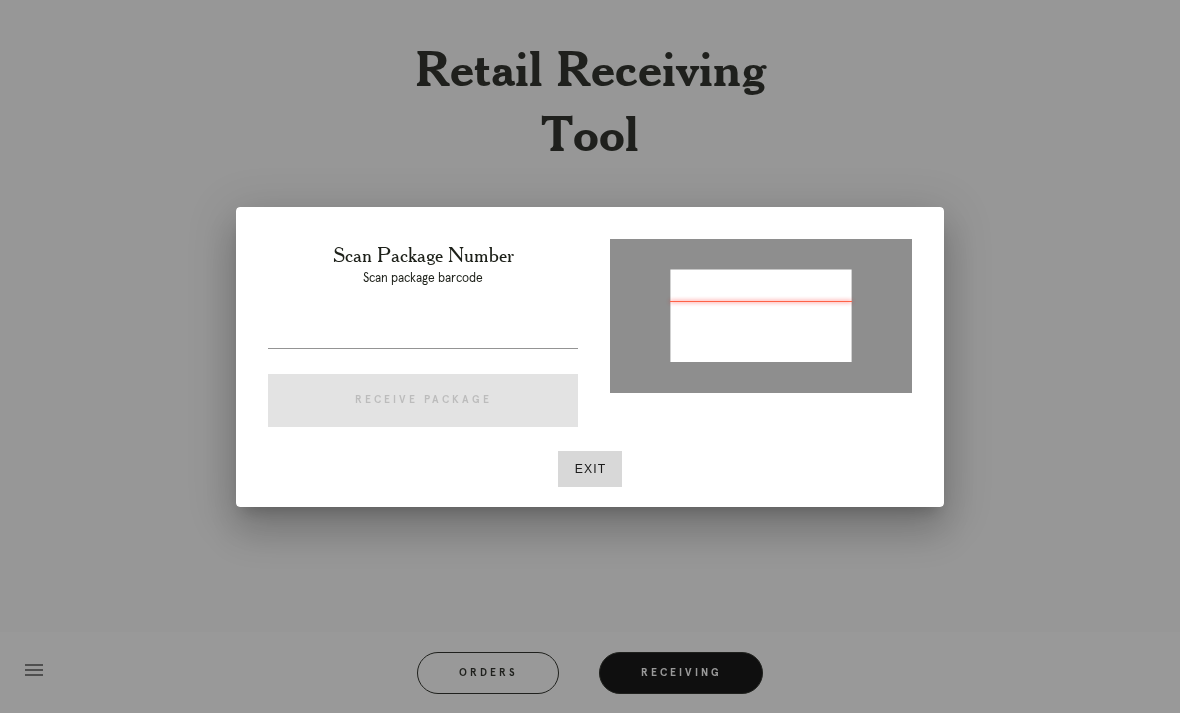 type on "1ZE3628KYW09536981" 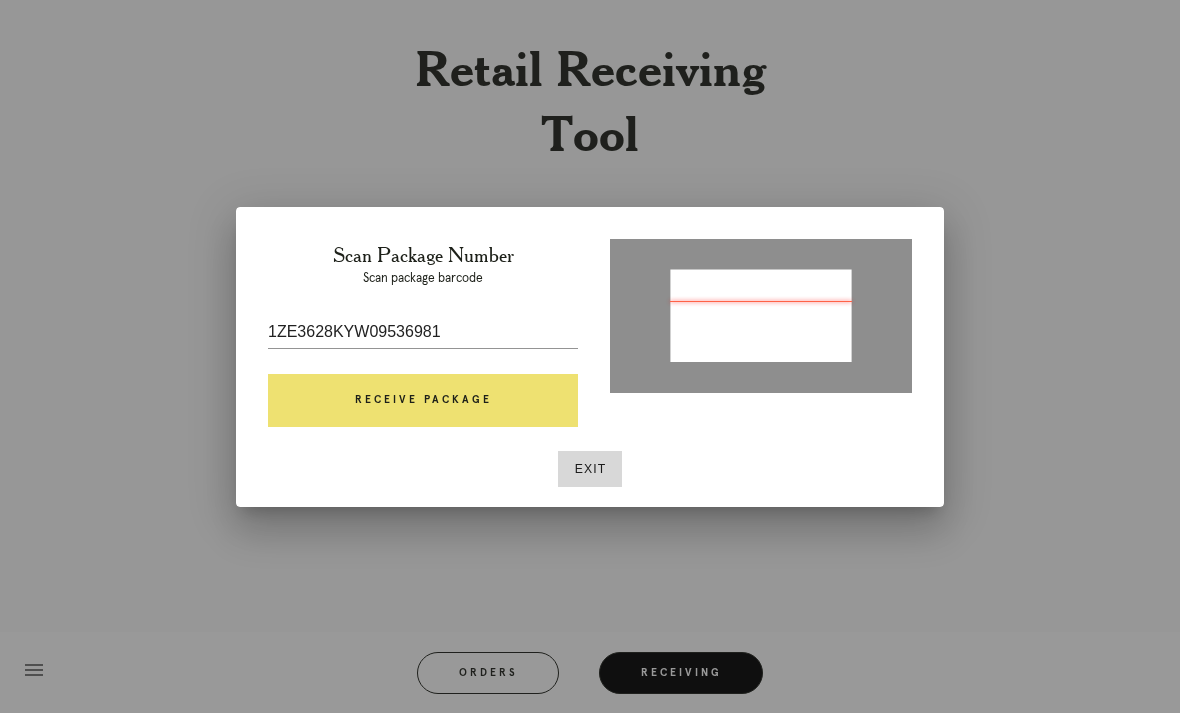 click on "Receive Package" at bounding box center [423, 401] 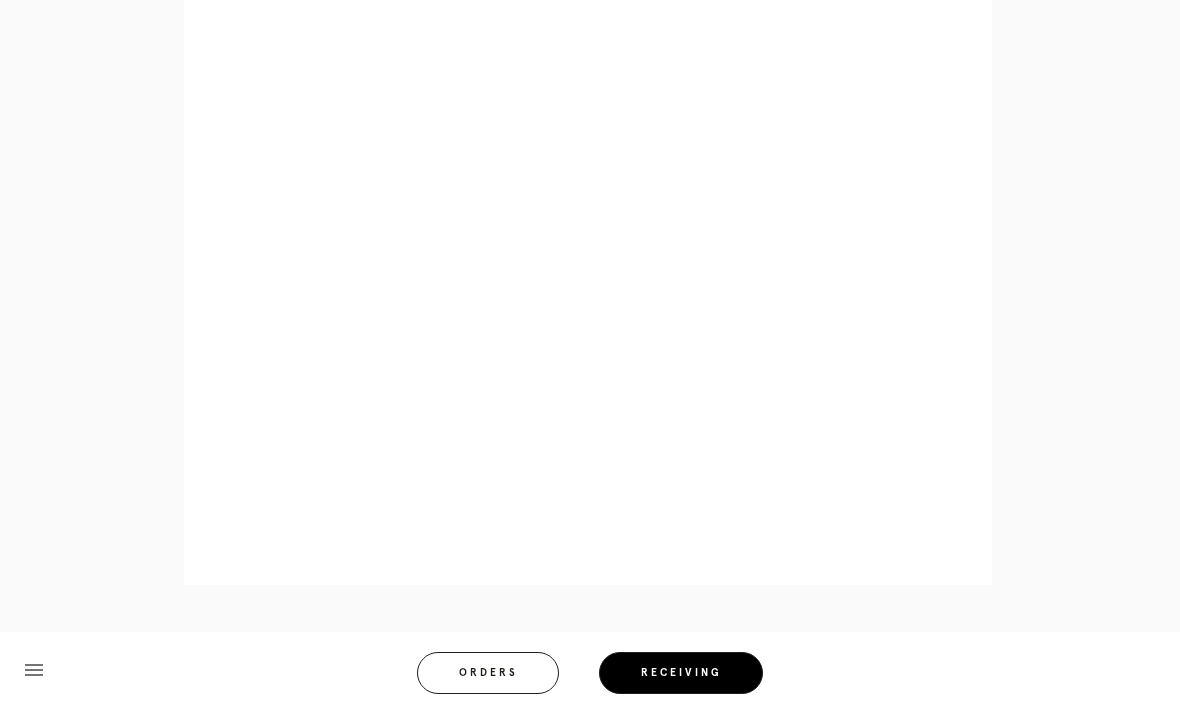 scroll, scrollTop: 852, scrollLeft: 0, axis: vertical 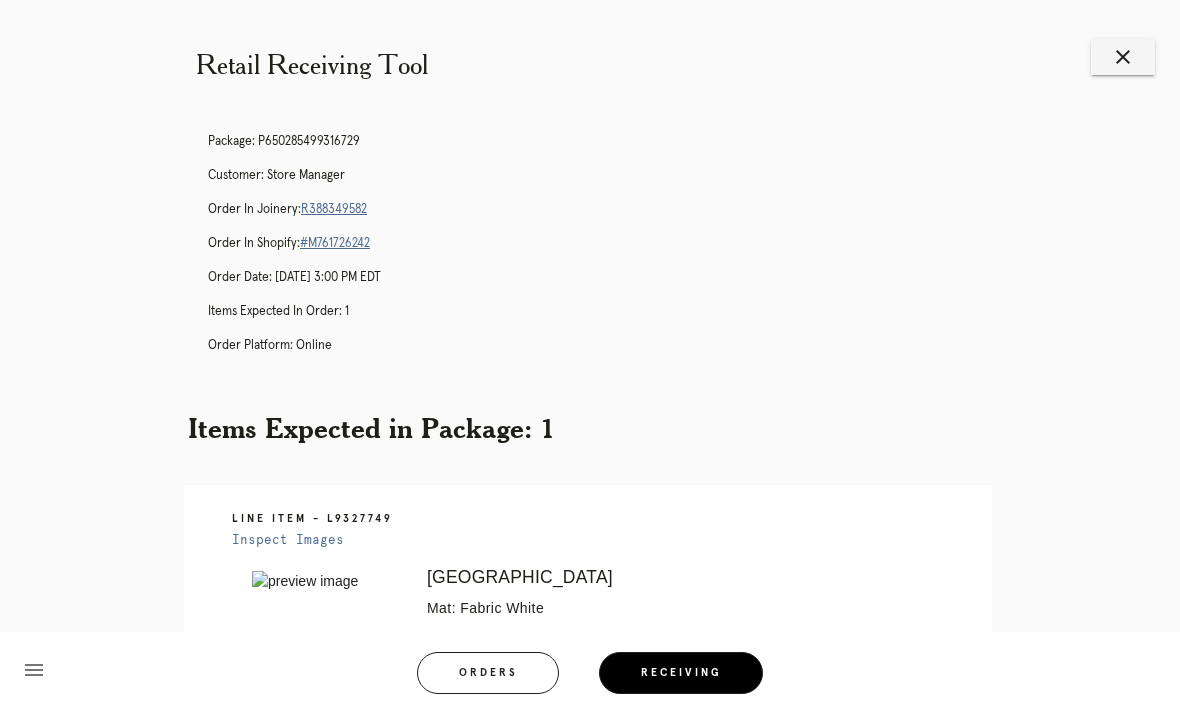 click on "R388349582" at bounding box center [334, 209] 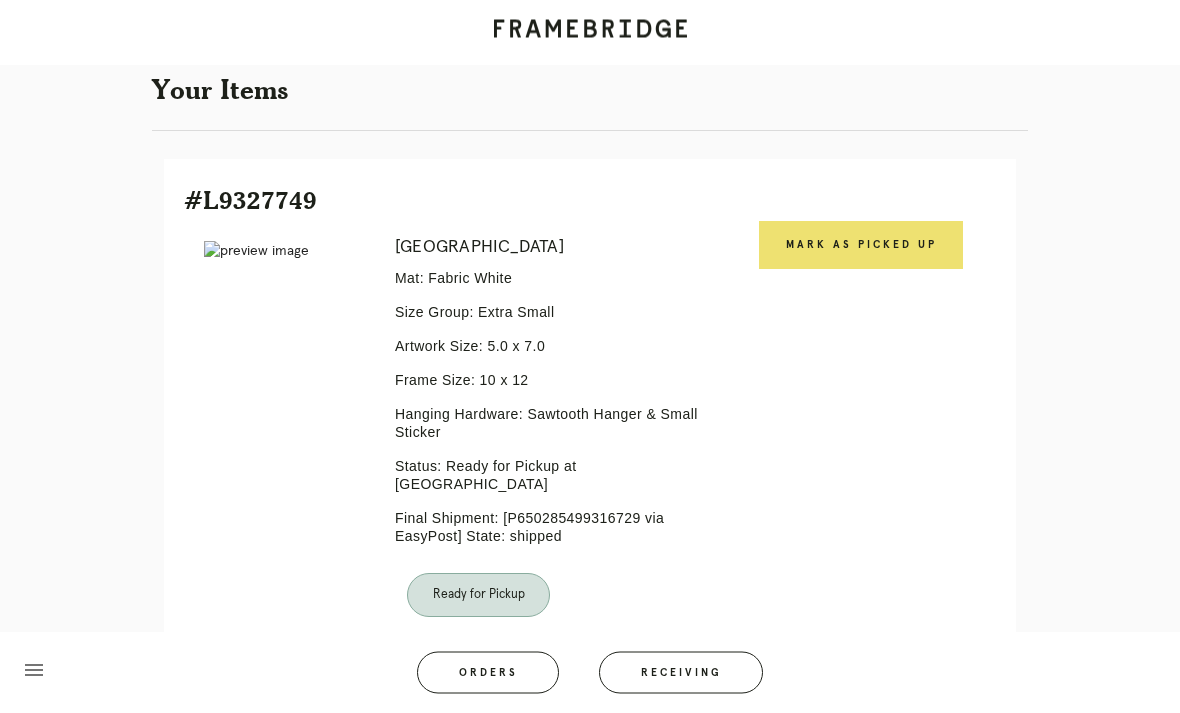 scroll, scrollTop: 362, scrollLeft: 0, axis: vertical 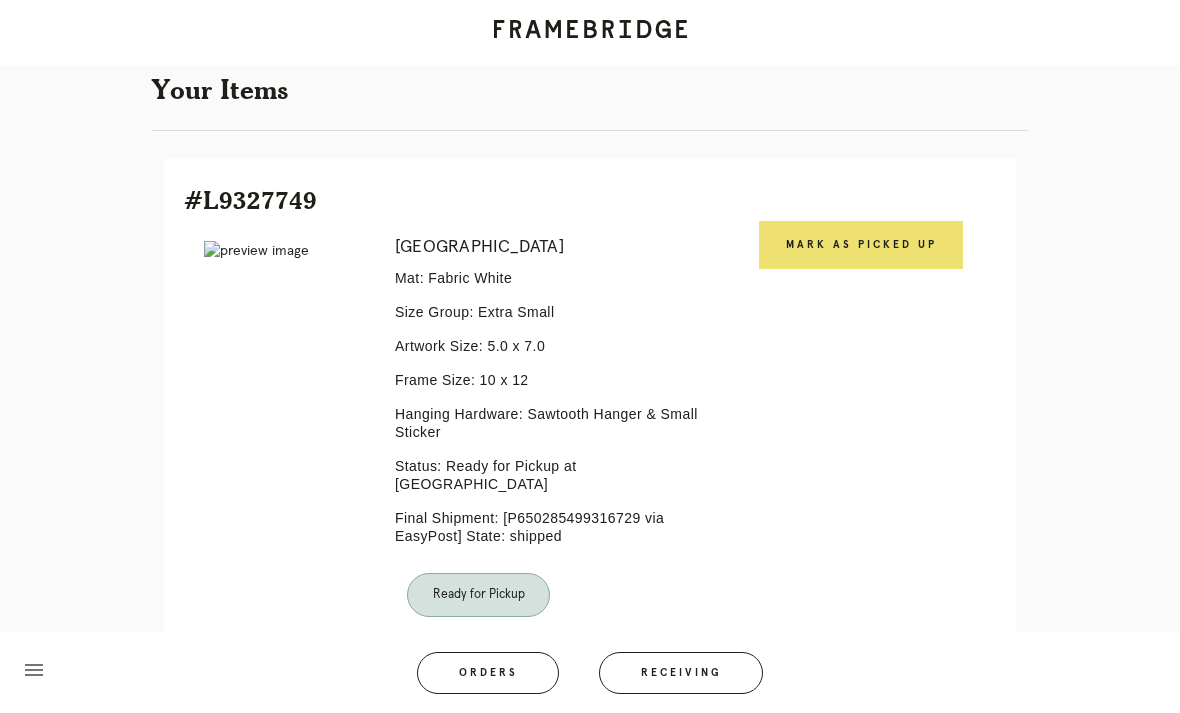 click on "Mark as Picked Up" at bounding box center (861, 245) 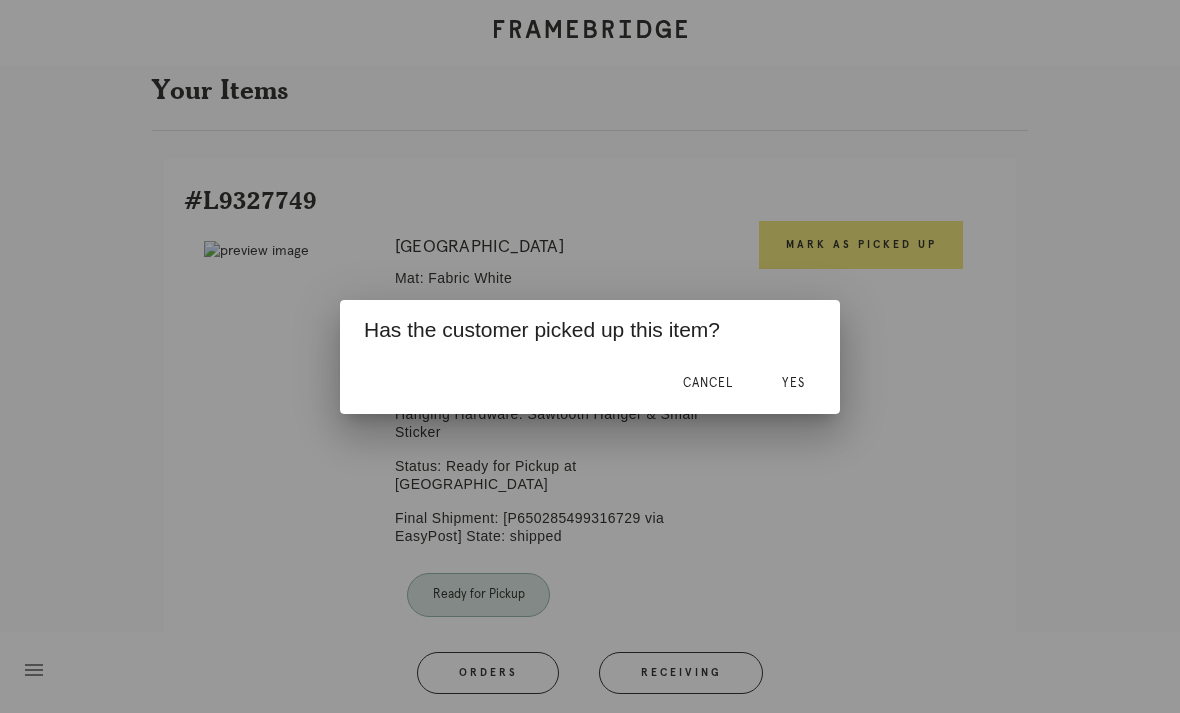 click on "Yes" at bounding box center (793, 383) 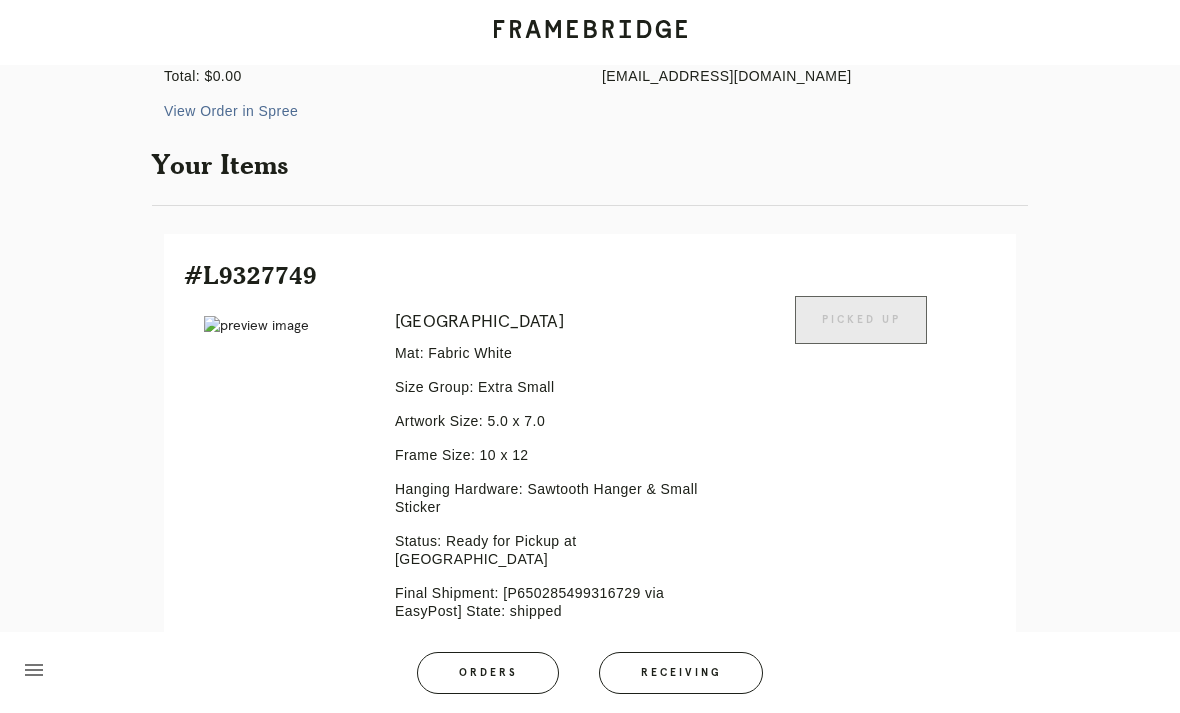 scroll, scrollTop: 0, scrollLeft: 0, axis: both 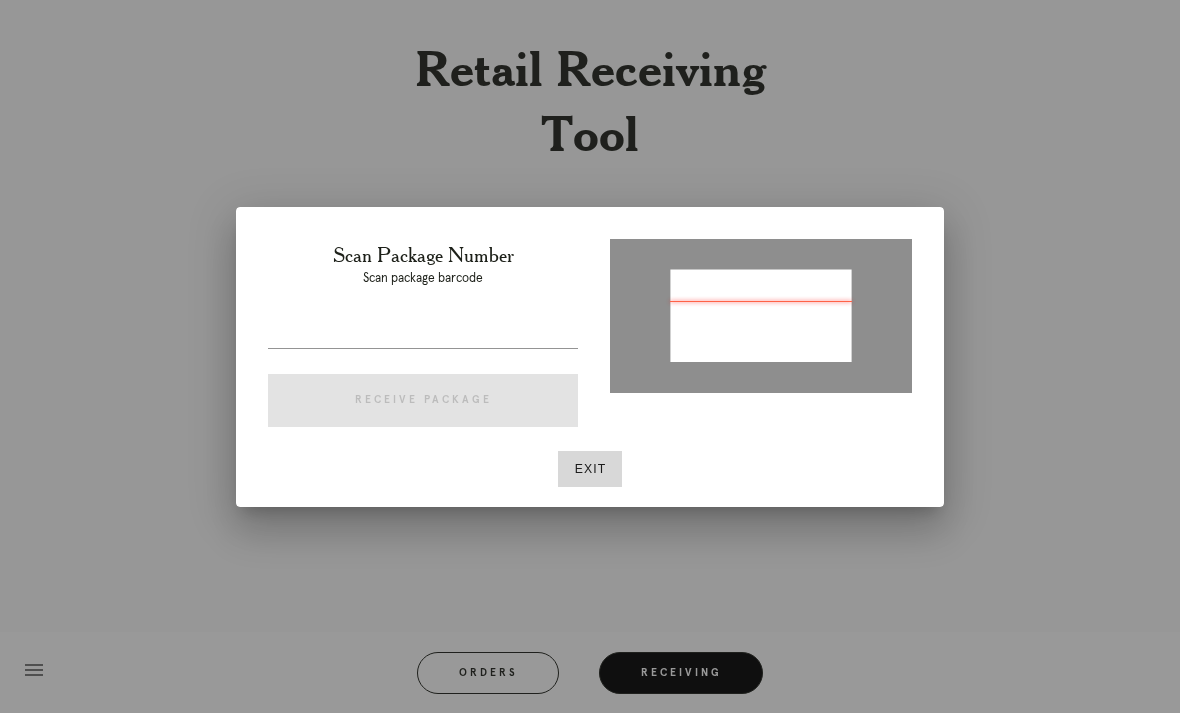 type on "03044015959943" 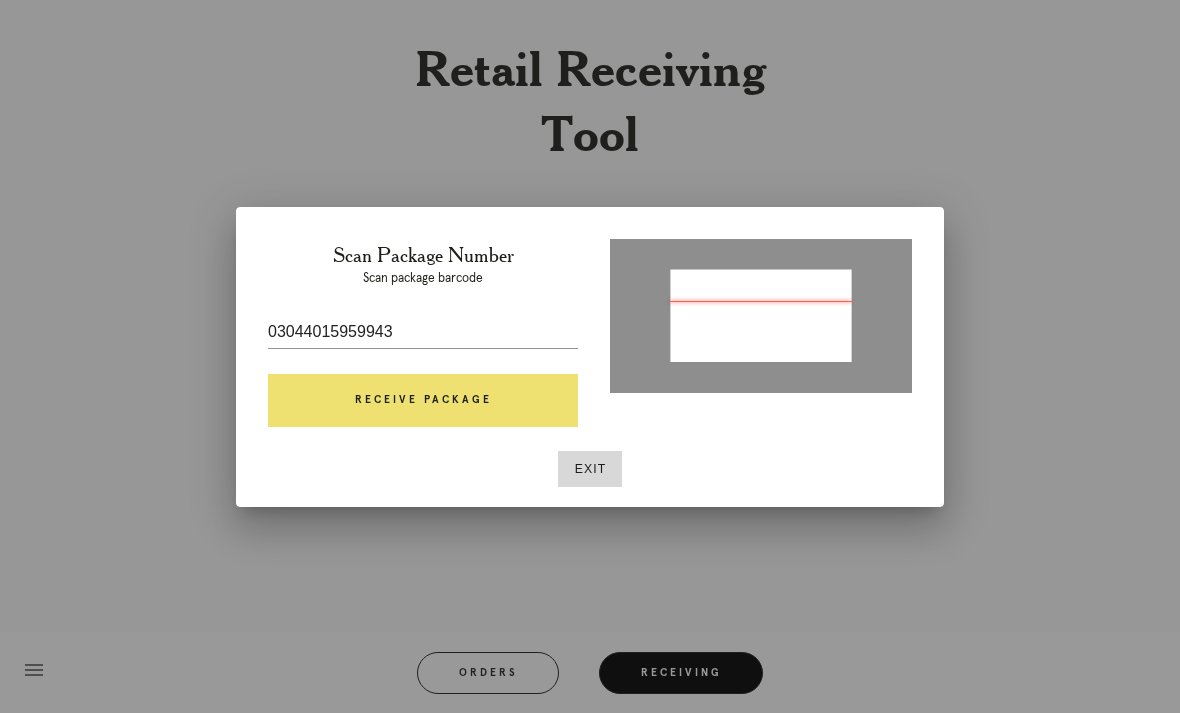 click on "Exit" at bounding box center (590, 469) 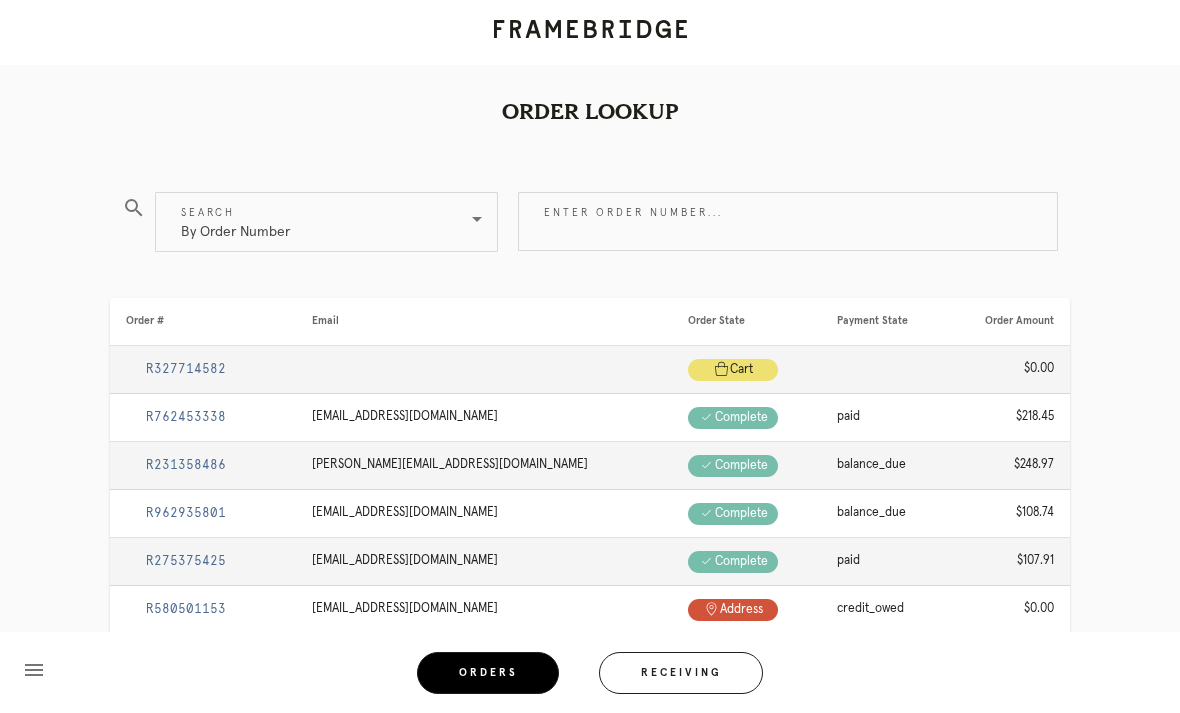 click on "Enter order number..." at bounding box center (788, 221) 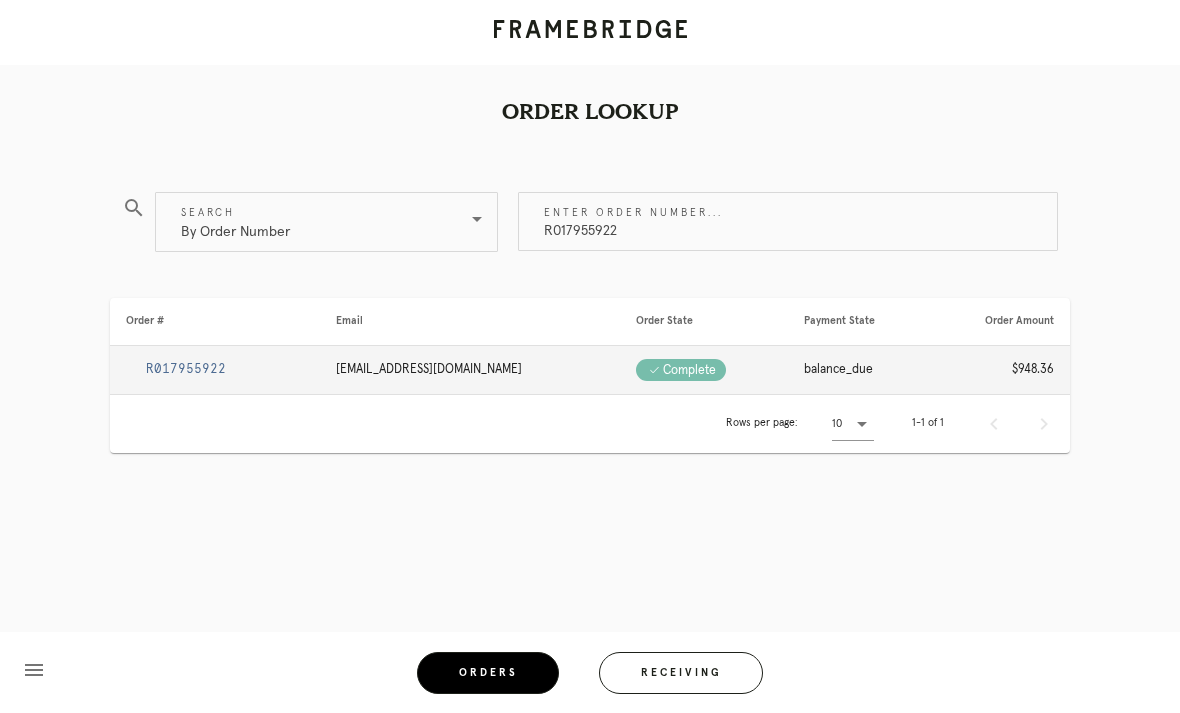 type on "R017955922" 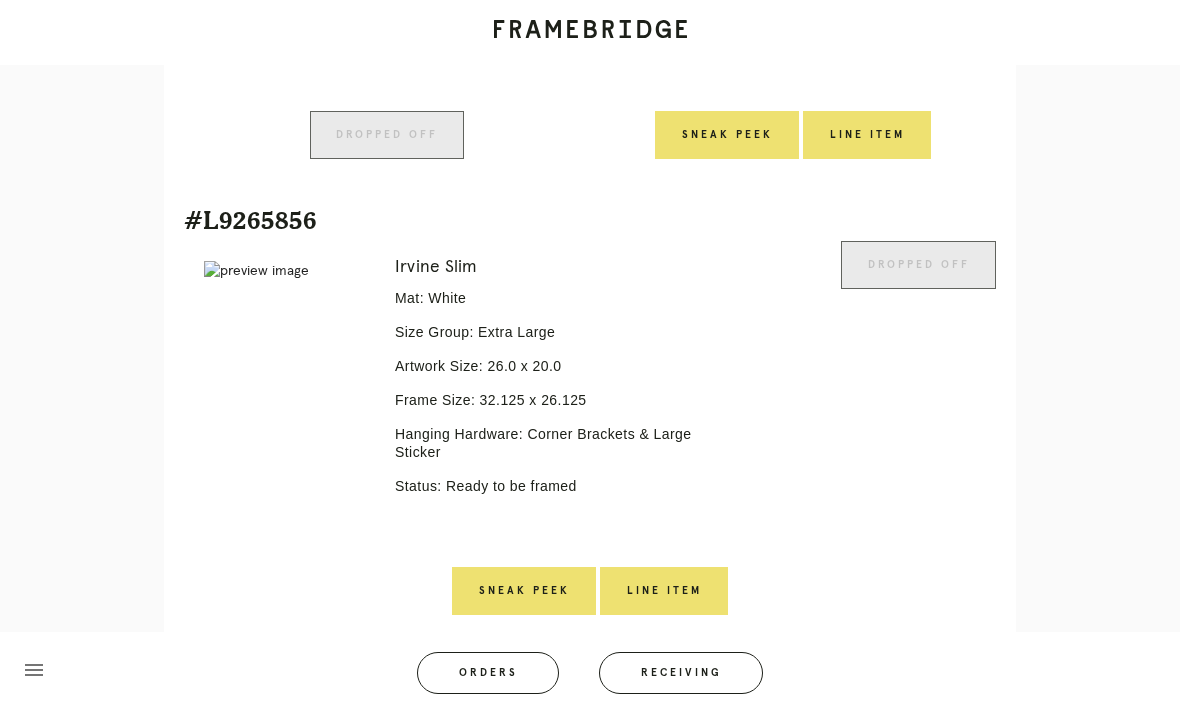 scroll, scrollTop: 1383, scrollLeft: 0, axis: vertical 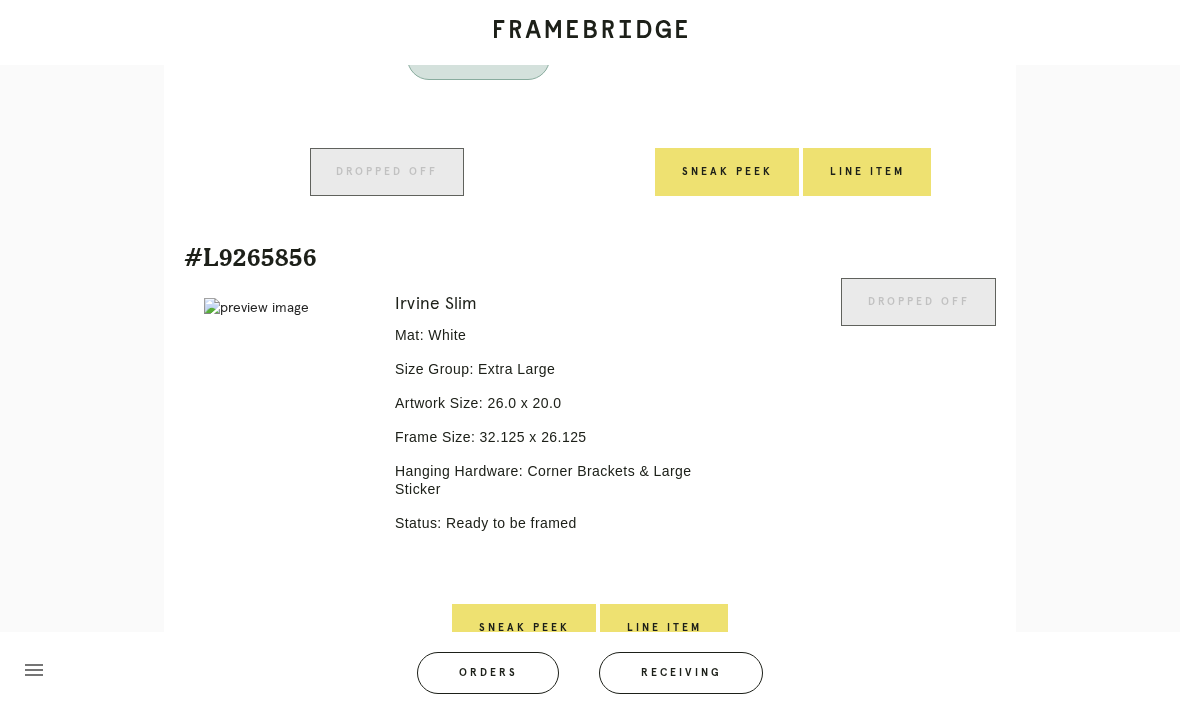 click on "Order #R017955922
Check
.a {
fill: #1d2019;
}
complete
Order Information
Placed: 6/27/2025
Total: $948.36
View Order in Spree
Customer Information
Kristen Eboh
knconley22@gmail.com
+13127146252
Your Items     #L9776140
Error retreiving frame spec #9670152
Mercer Slim
Mat: White Art with Black Core
Size Group: Large
Artwork Size:
13.25
x
13.25
Frame Size:
19.375
x
19.375
Hanging Hardware:
Status:
In transit to Winnetka
Final Shipment:
[P896526016429363 via ITS] State: shipped
Dropped off
Sneak Peek
Line Item
#L5807744
Mercer Slim" at bounding box center (590, -142) 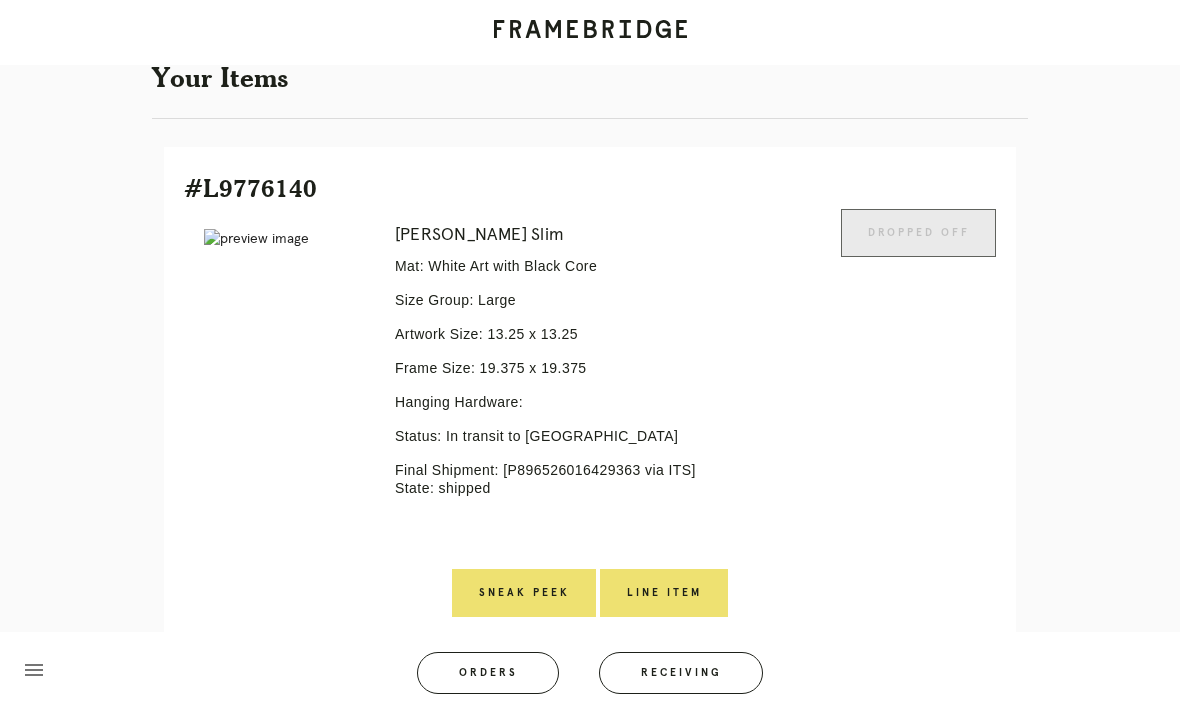 scroll, scrollTop: 387, scrollLeft: 0, axis: vertical 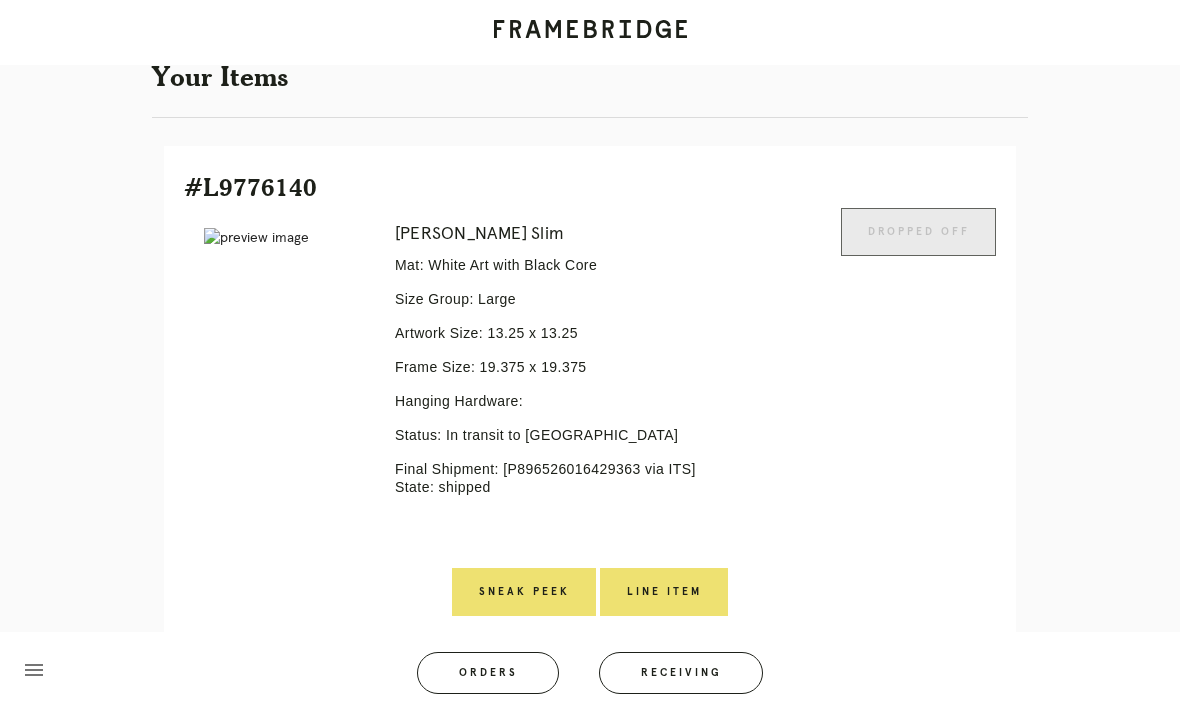 click on "Orders" at bounding box center [488, 673] 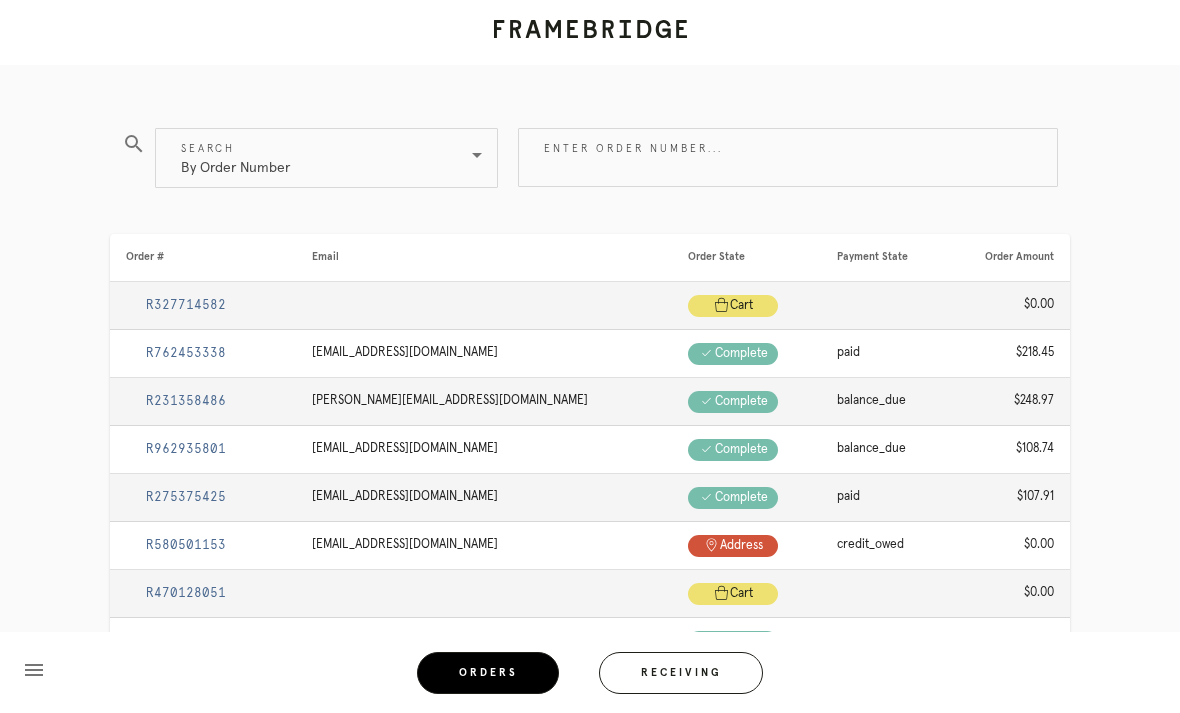 click on "Receiving" at bounding box center (681, 673) 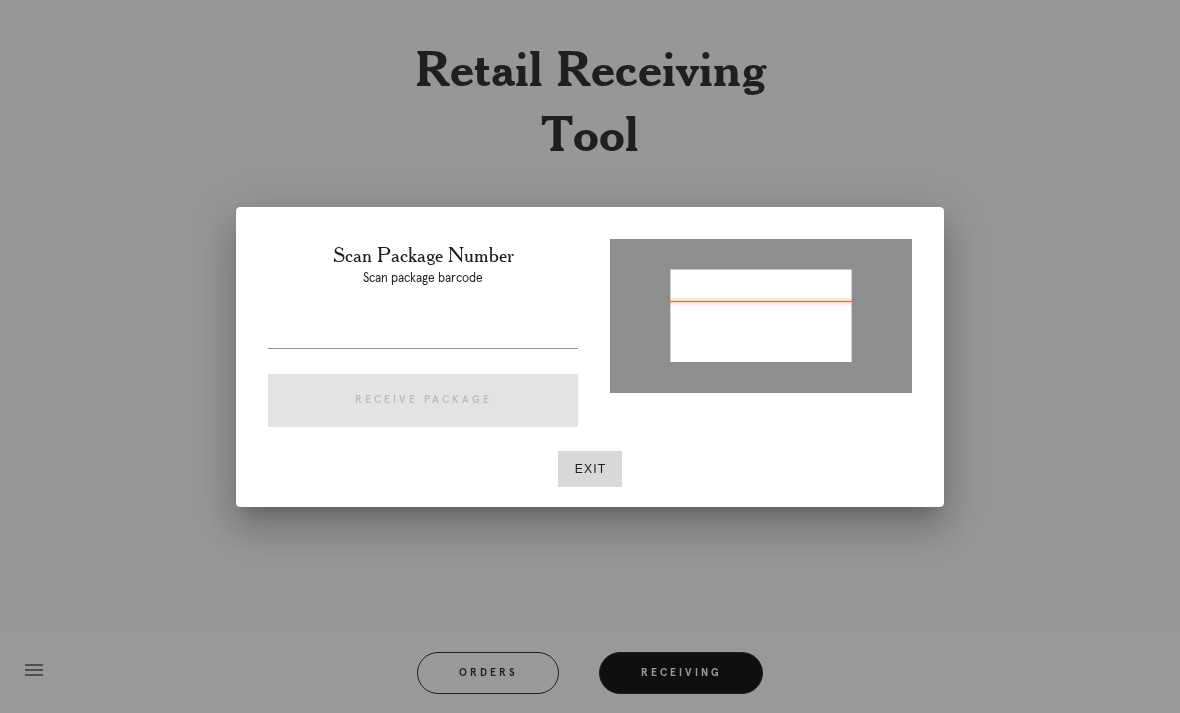 type on "P896526016429363" 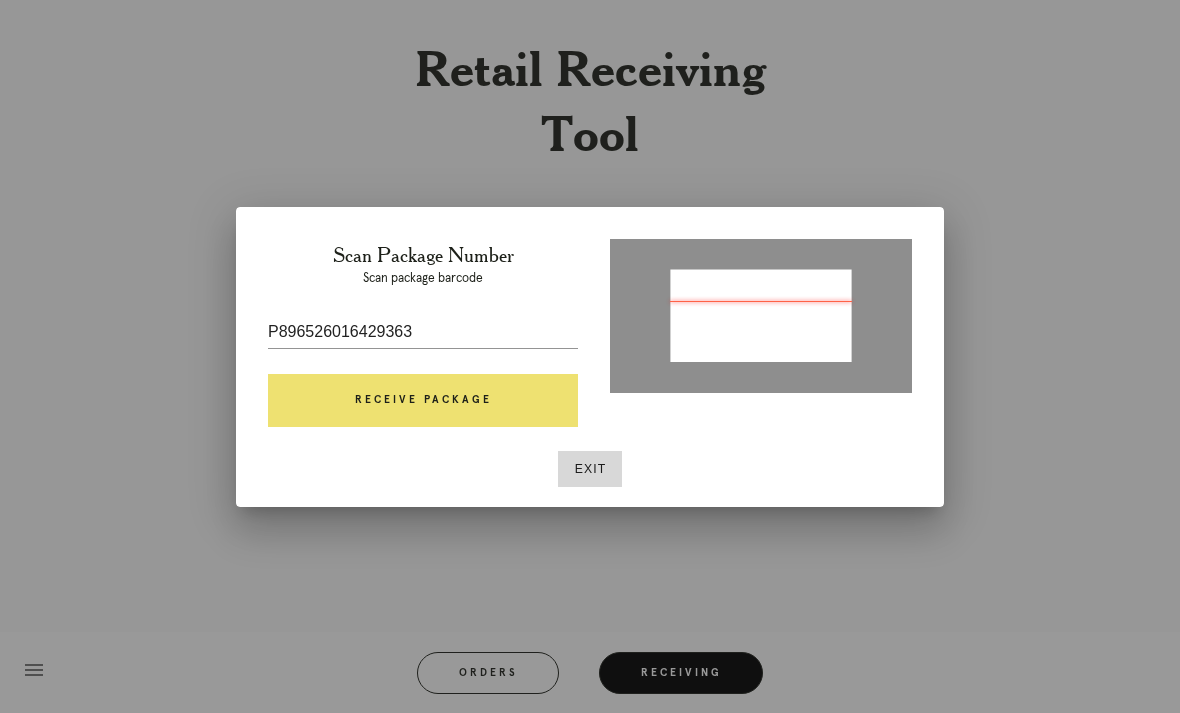 click on "Receive Package" at bounding box center (423, 401) 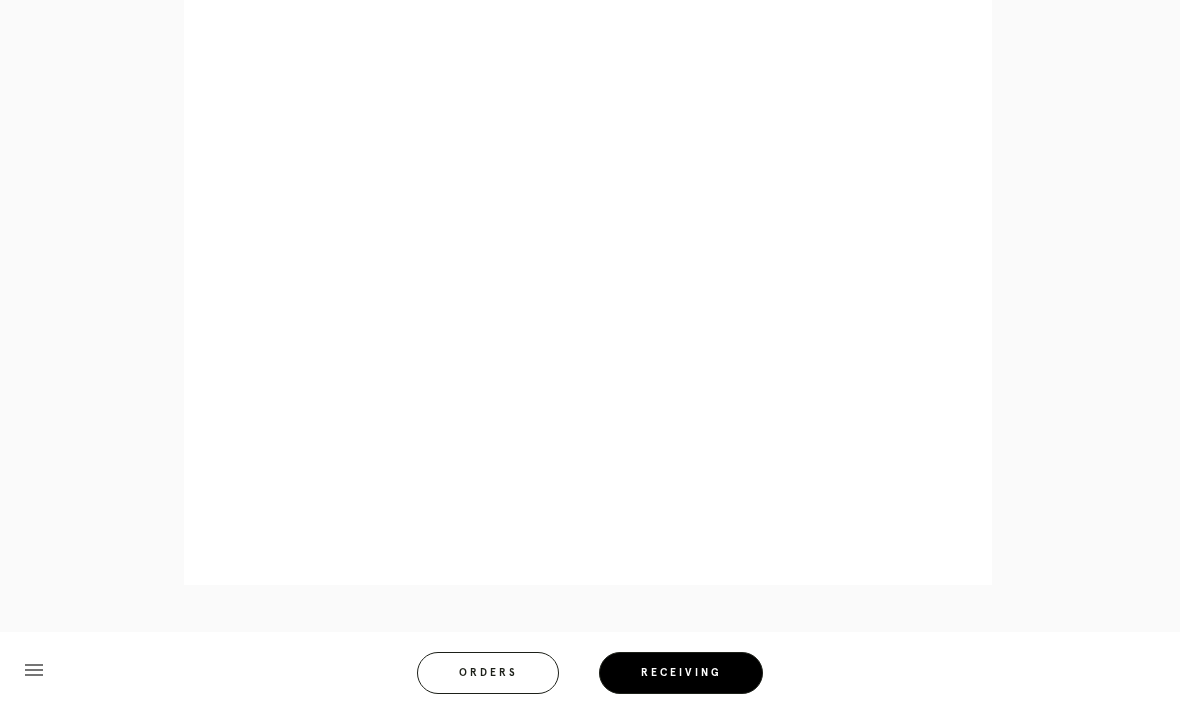 scroll, scrollTop: 958, scrollLeft: 0, axis: vertical 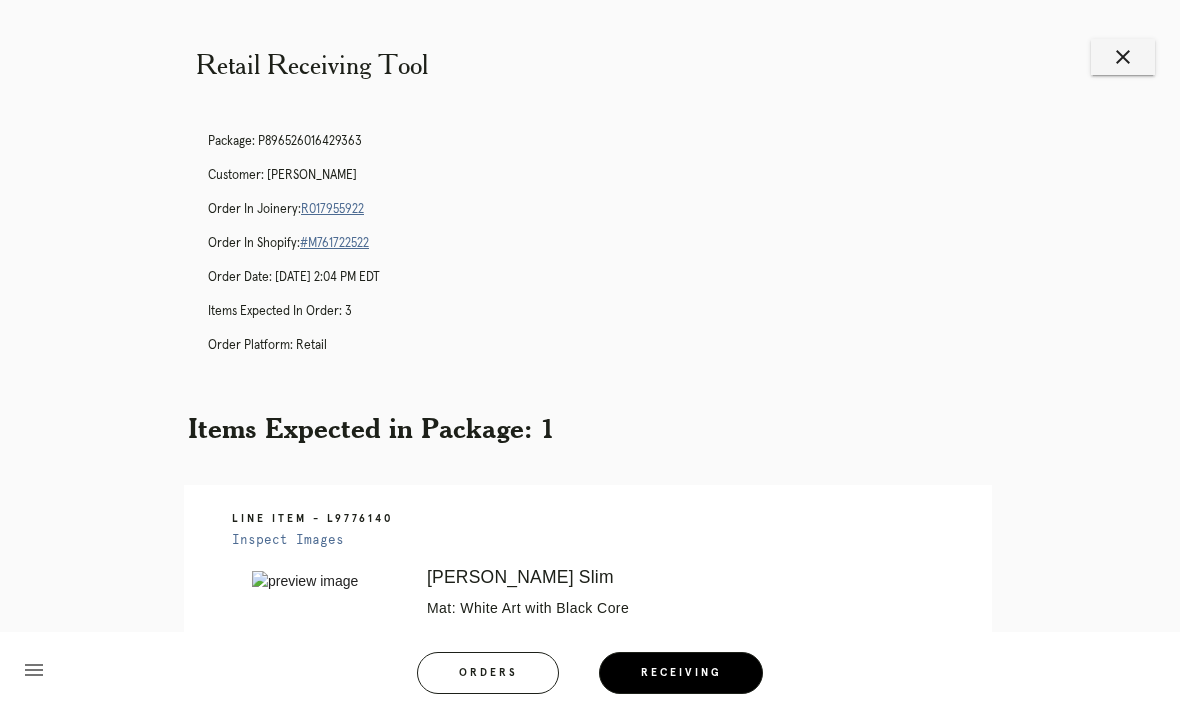 click on "Package: P896526016429363   Customer: [PERSON_NAME]
Order in Joinery:
R017955922
Order in Shopify:
#M761722522
Order Date:
[DATE]  2:04 PM EDT
Items Expected in Order: 3   Order Platform: retail" at bounding box center [610, 252] 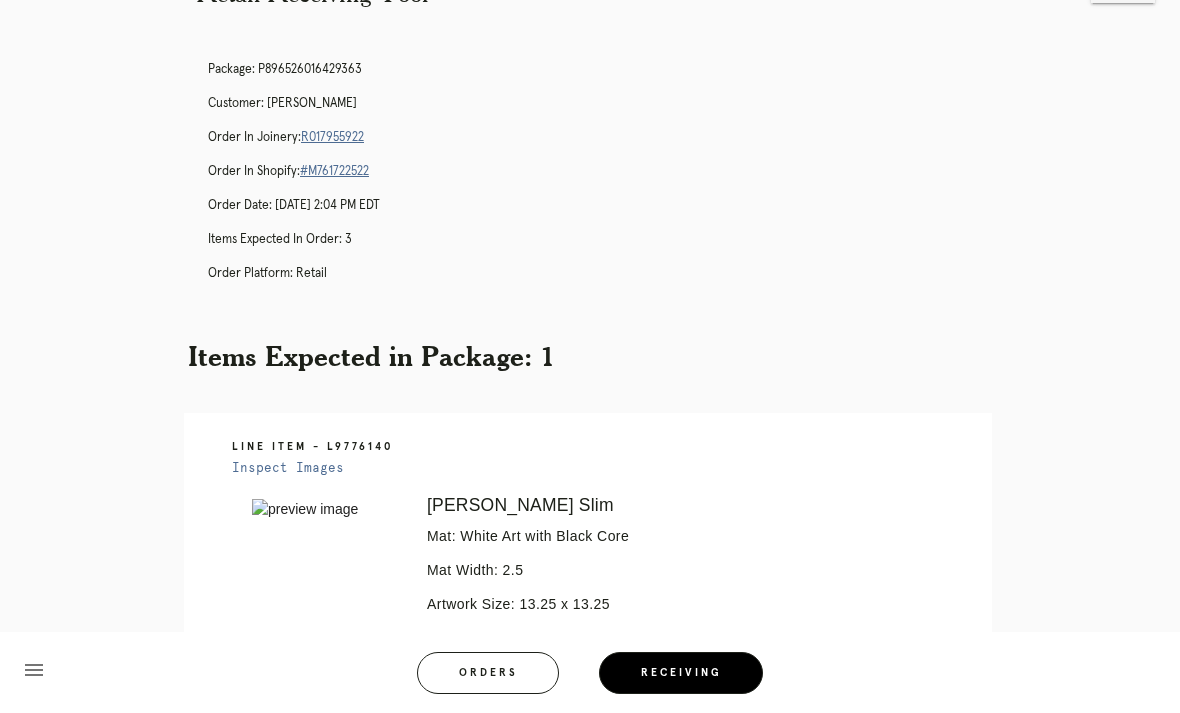 scroll, scrollTop: 0, scrollLeft: 0, axis: both 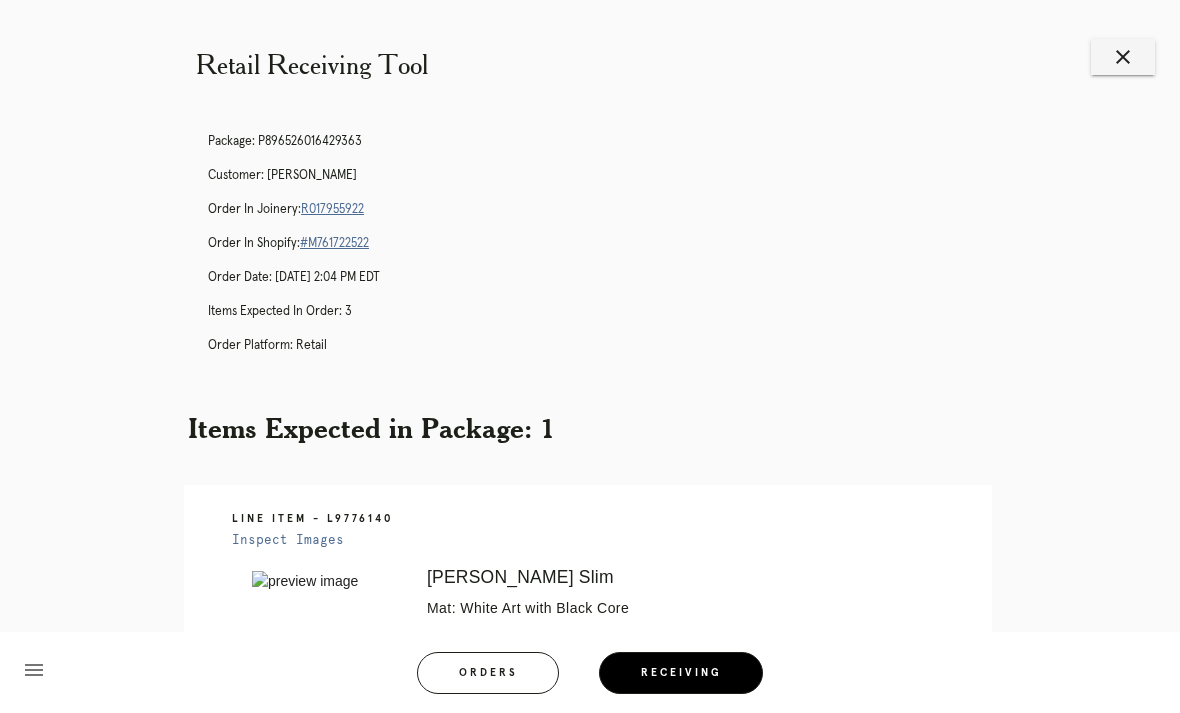 click on "R017955922" at bounding box center (332, 209) 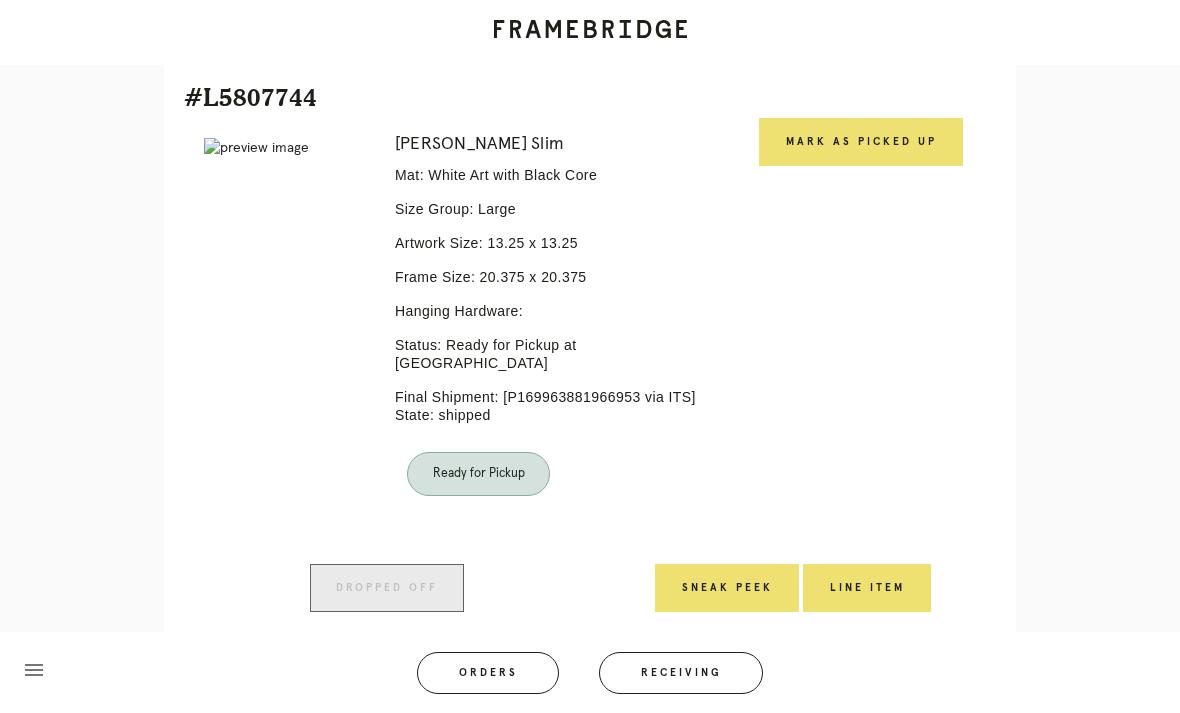 scroll, scrollTop: 1058, scrollLeft: 0, axis: vertical 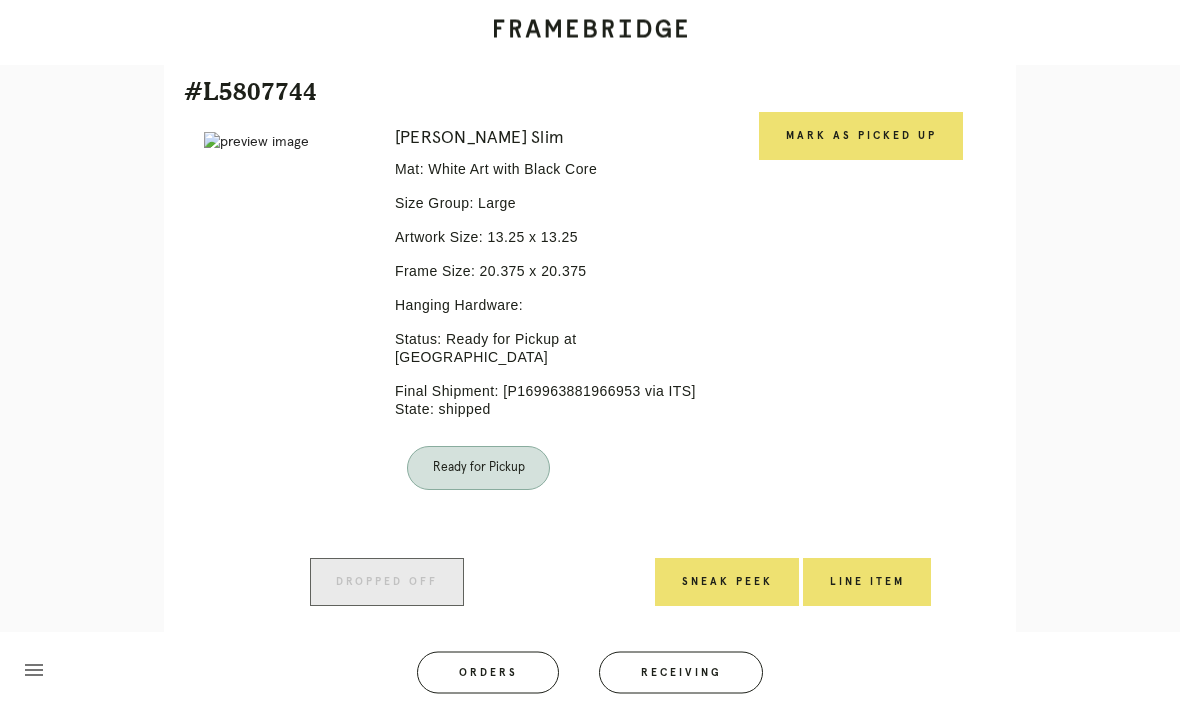 click on "Mark as Picked Up" at bounding box center (861, 137) 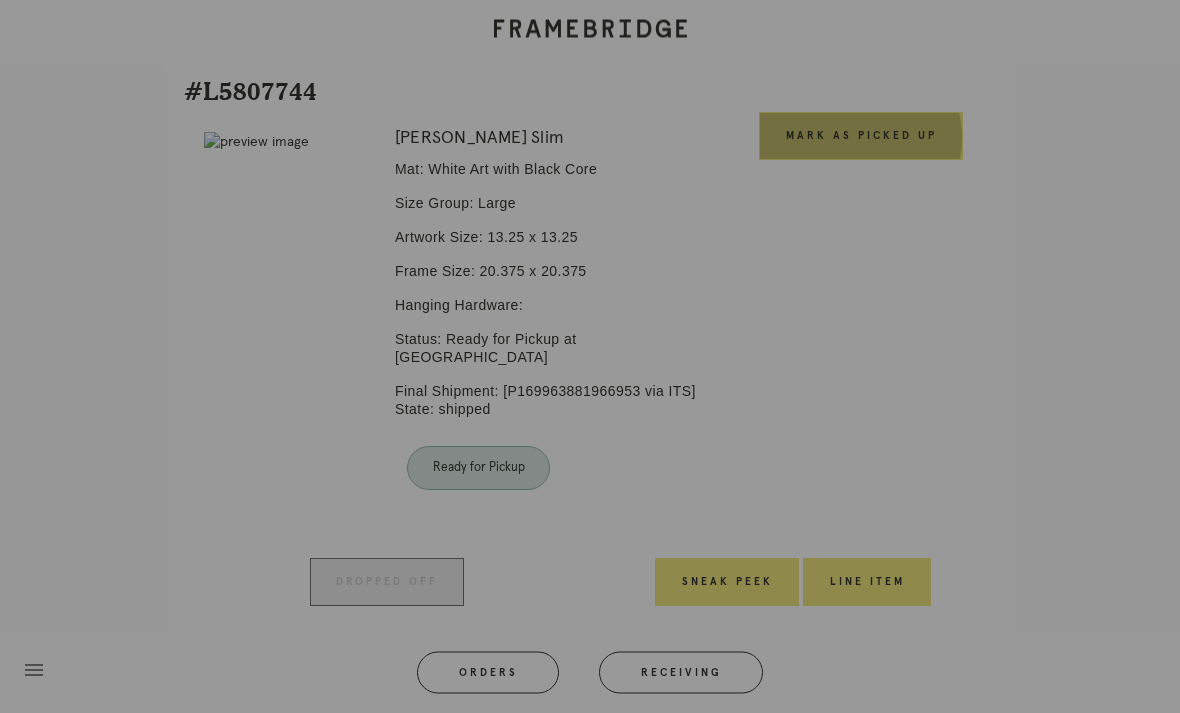 scroll, scrollTop: 1059, scrollLeft: 0, axis: vertical 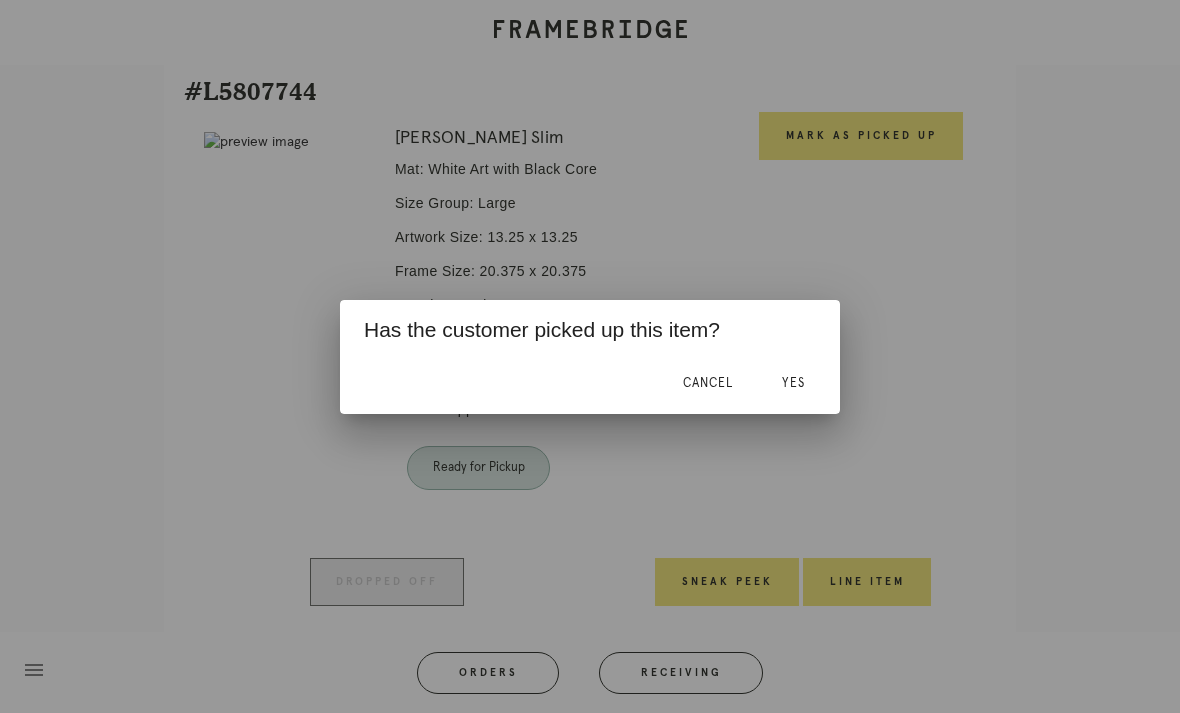 click on "Yes" at bounding box center (793, 383) 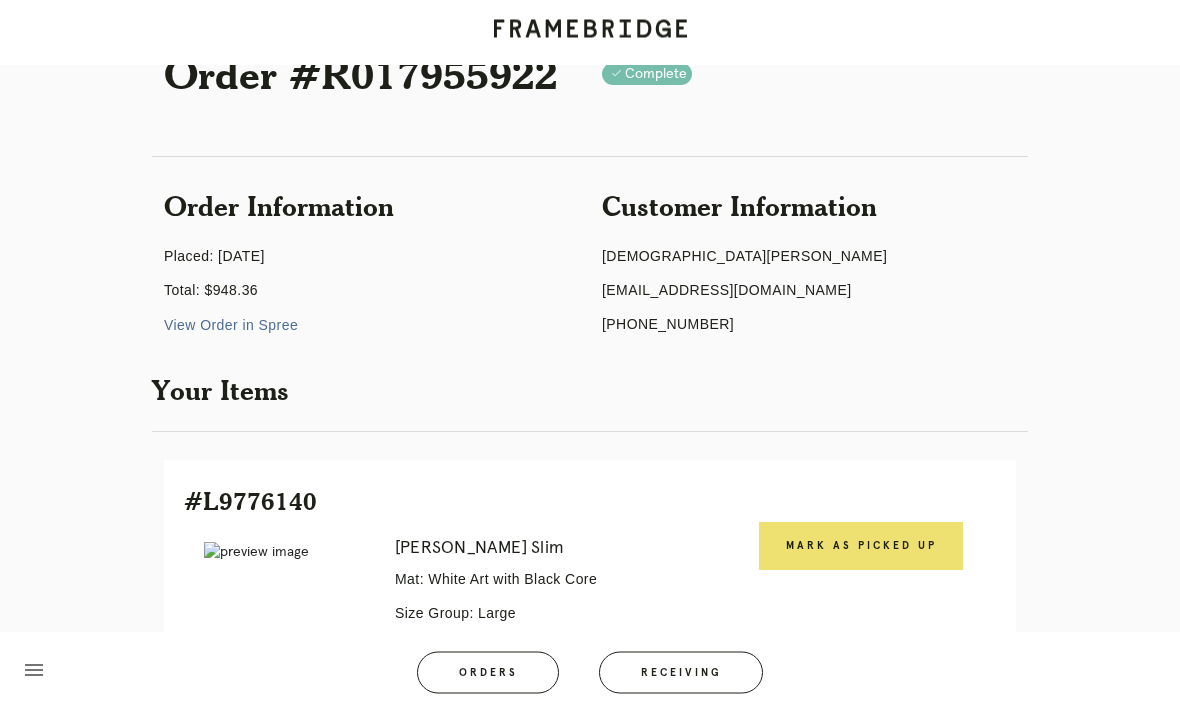 scroll, scrollTop: 0, scrollLeft: 0, axis: both 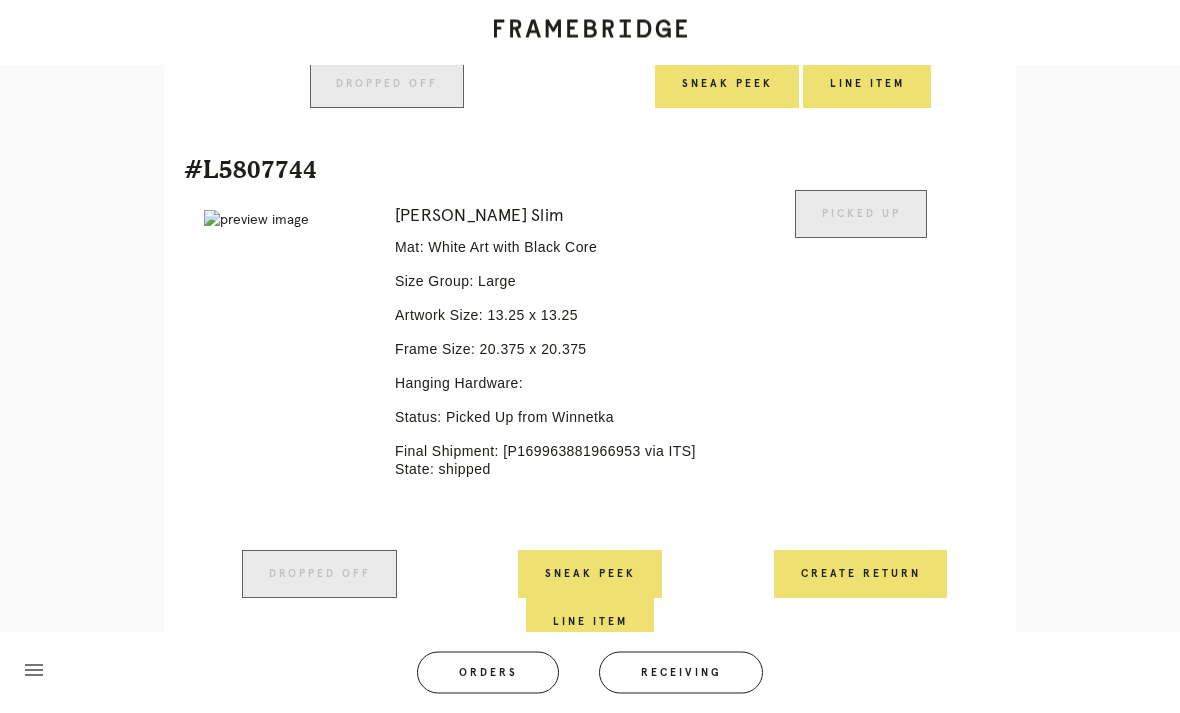 click on "Create Return" at bounding box center (860, 575) 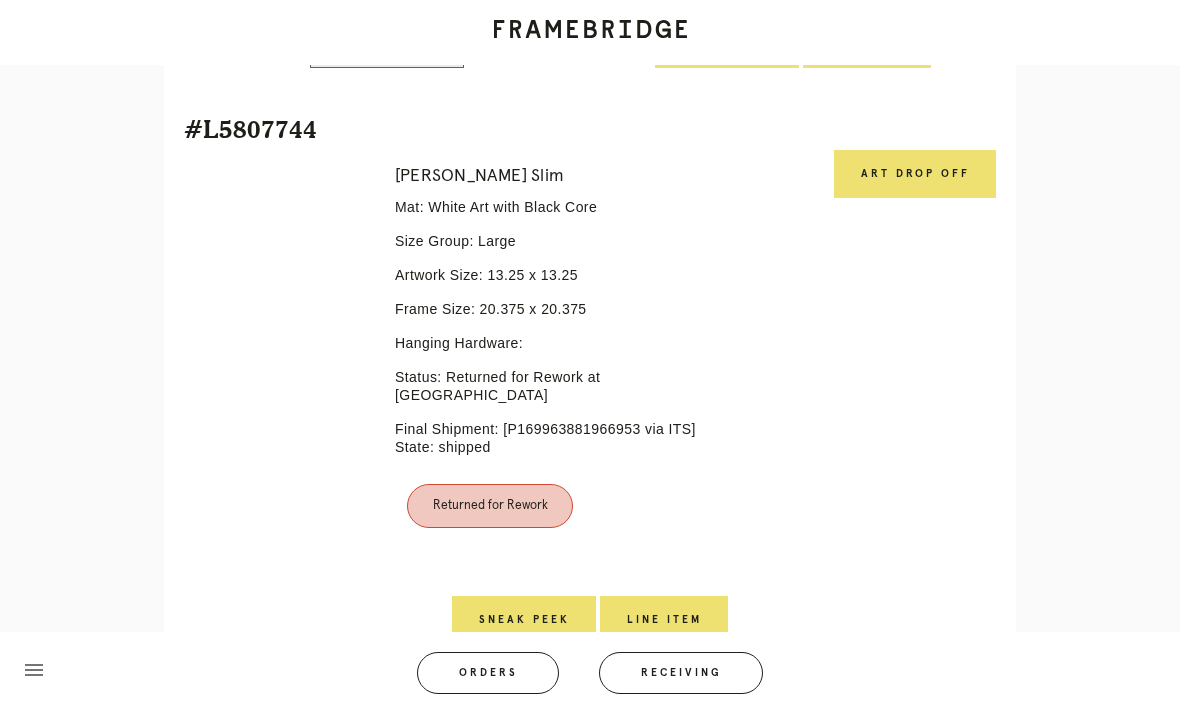 scroll, scrollTop: 1022, scrollLeft: 0, axis: vertical 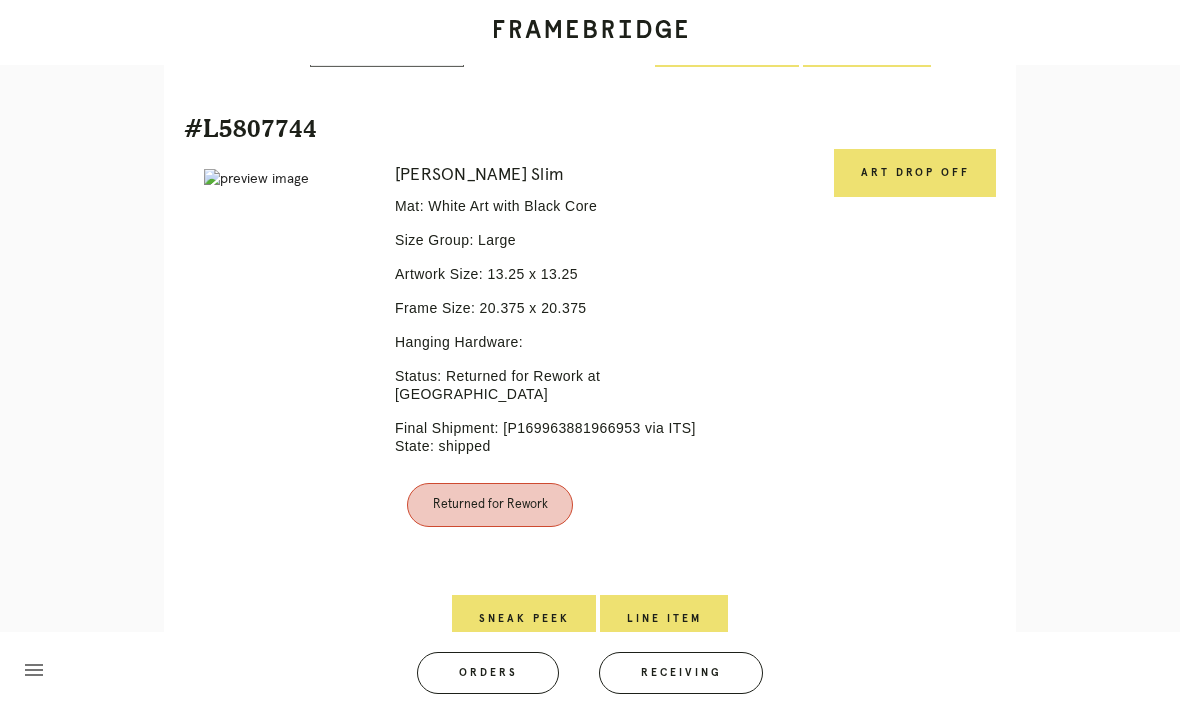click on "Art drop off" at bounding box center [915, 173] 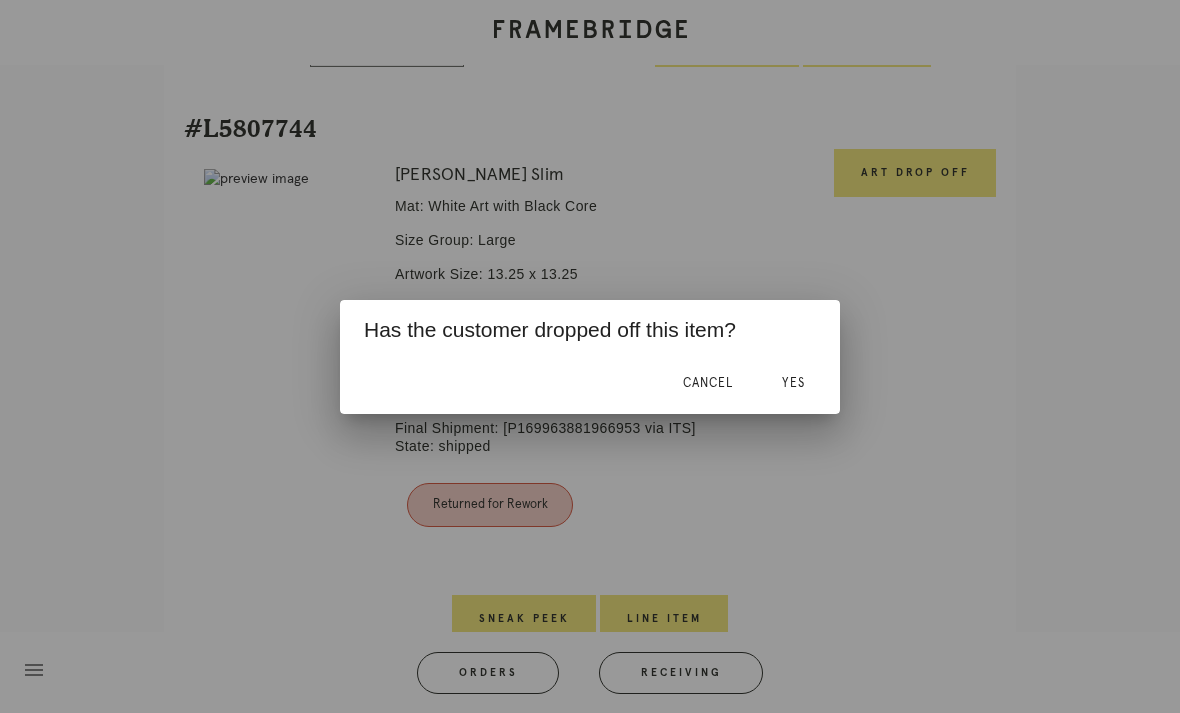 click on "Yes" at bounding box center [793, 383] 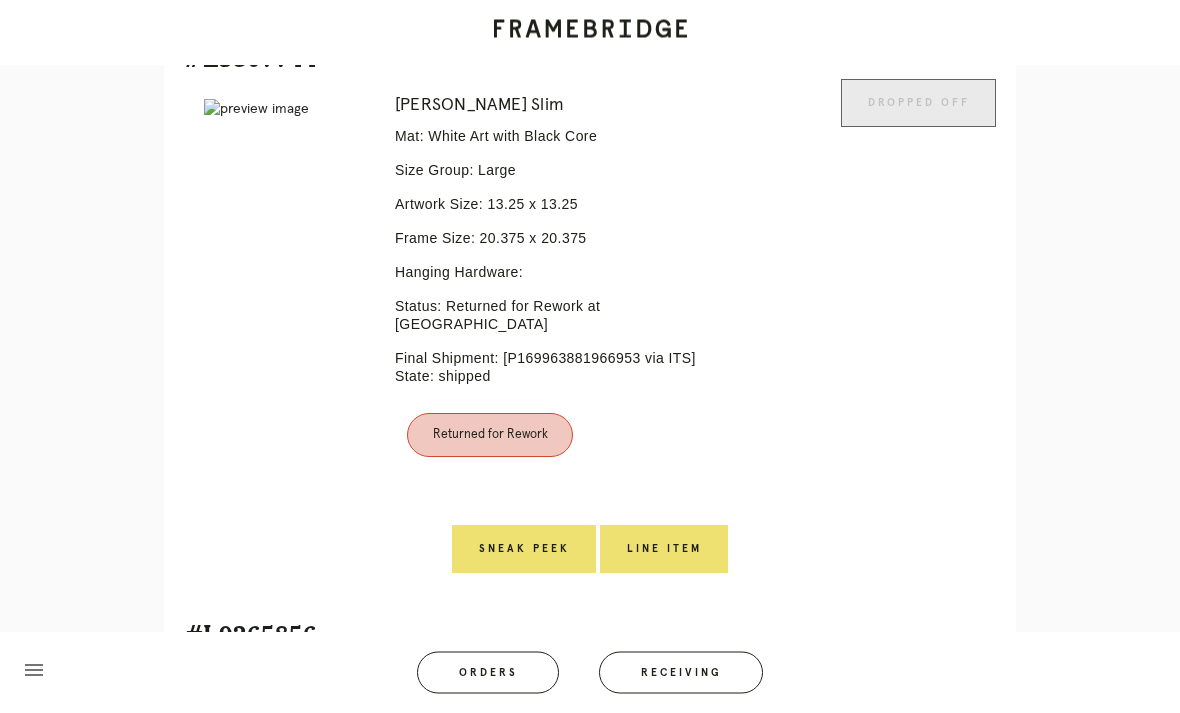 click on "Line Item" at bounding box center (664, 550) 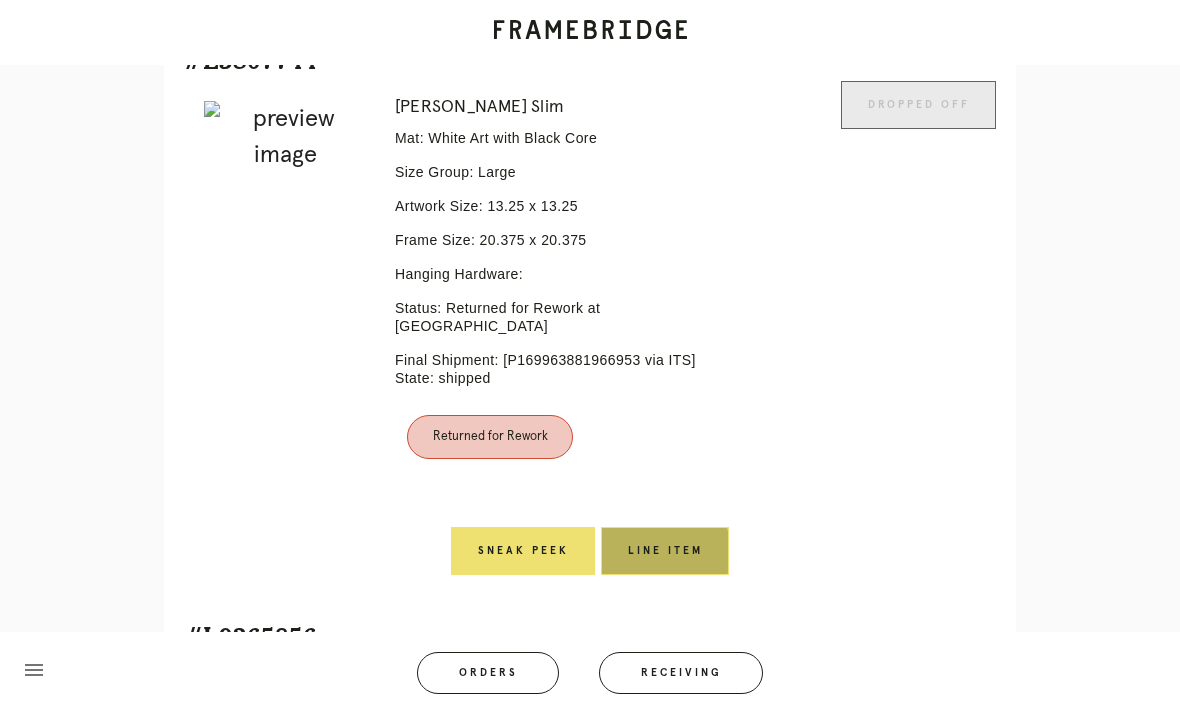 scroll, scrollTop: 0, scrollLeft: 0, axis: both 